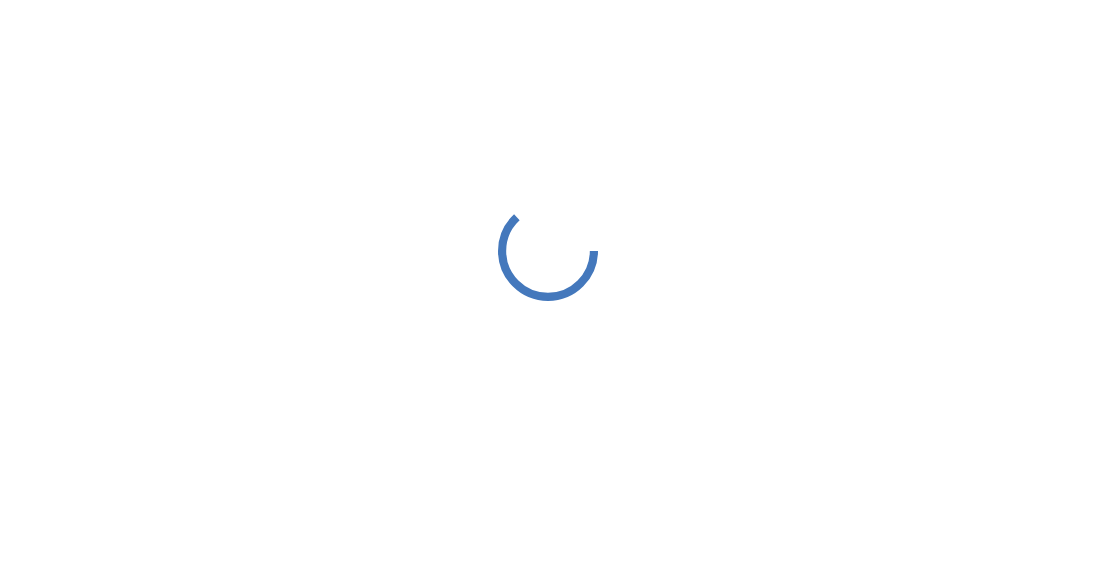 scroll, scrollTop: 0, scrollLeft: 0, axis: both 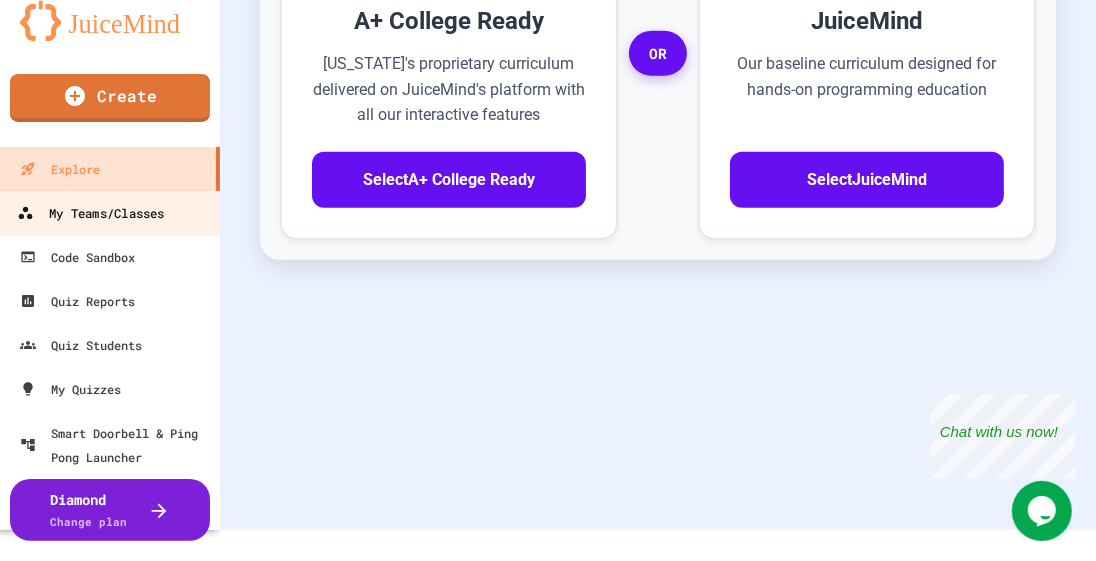 click on "My Teams/Classes" at bounding box center [90, 213] 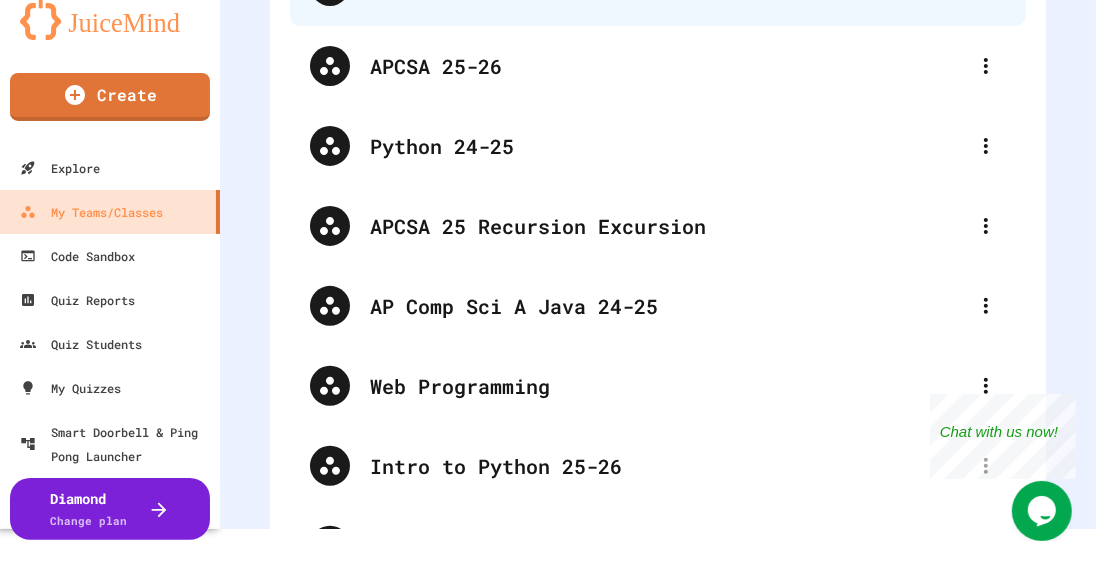 scroll, scrollTop: 422, scrollLeft: 0, axis: vertical 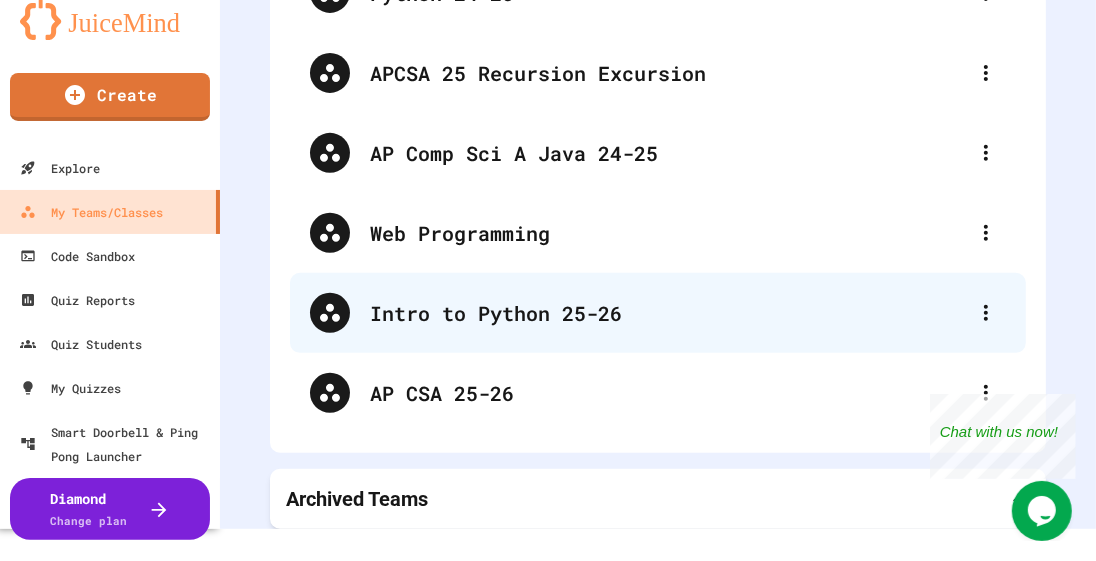 click on "Intro to Python 25-26" at bounding box center [668, 313] 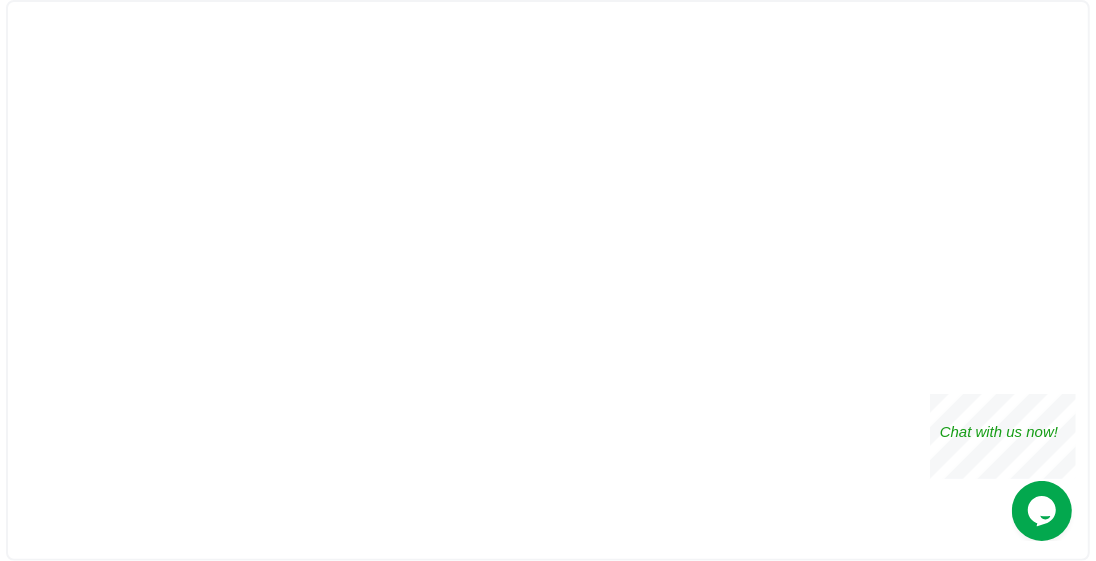 scroll, scrollTop: 0, scrollLeft: 0, axis: both 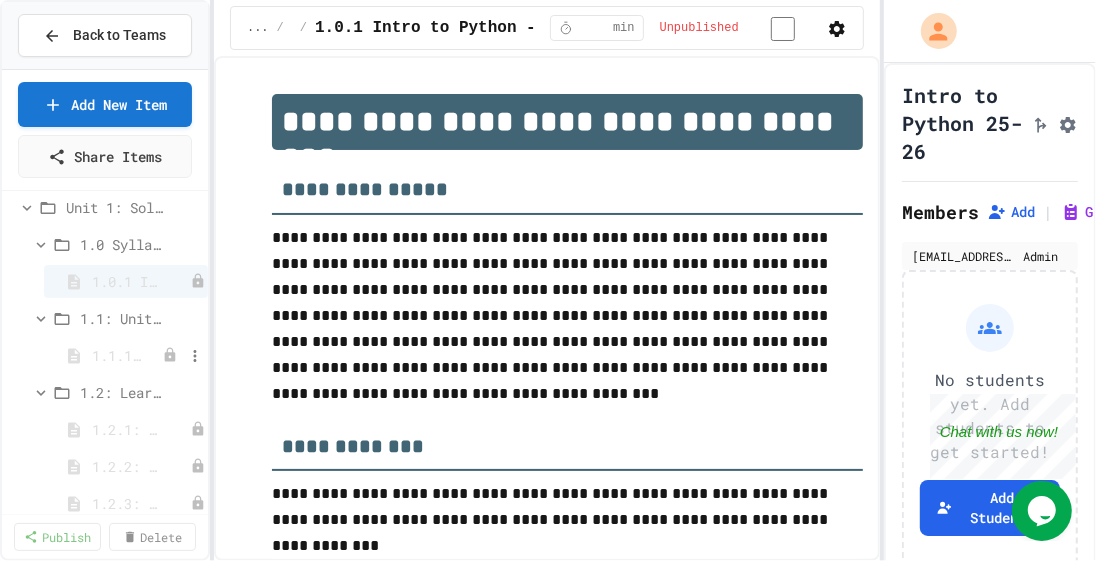 click on "1.1.1: Unit Overview" at bounding box center [117, 355] 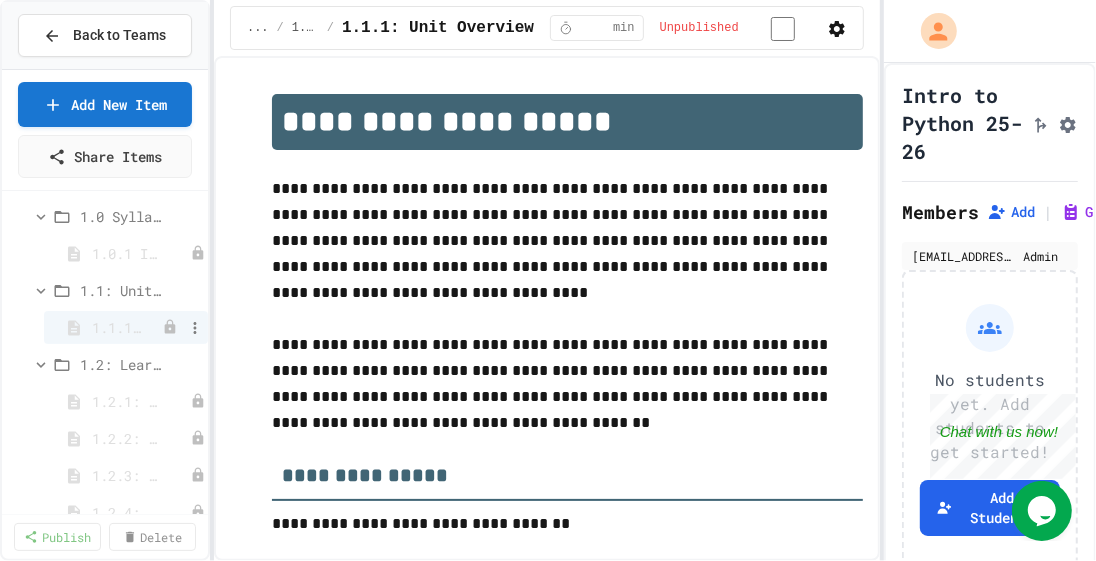 scroll, scrollTop: 55, scrollLeft: 0, axis: vertical 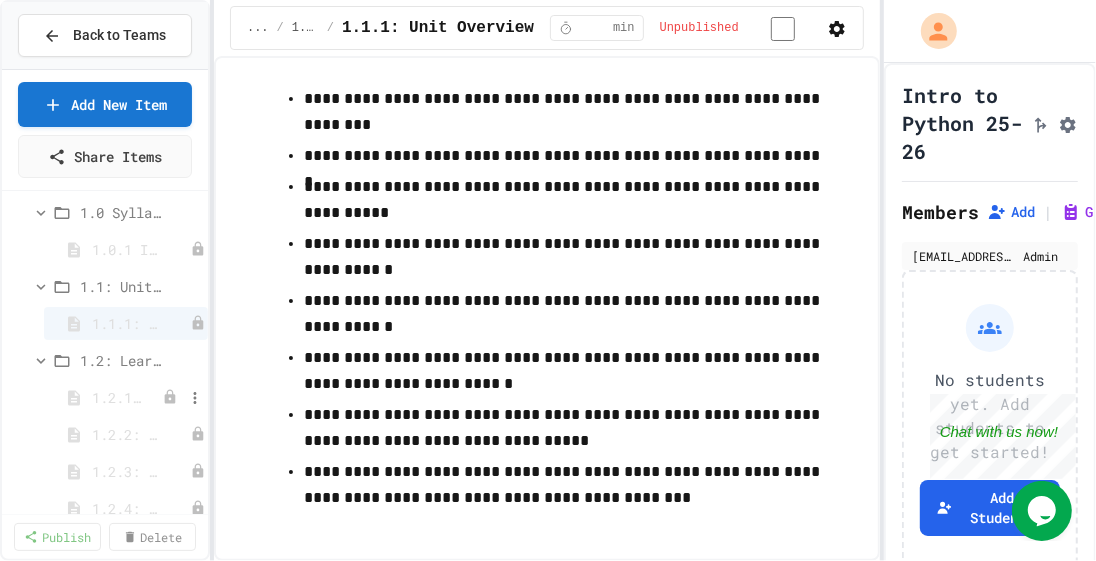 click on "1.2.1: The Growth Mindset" at bounding box center (117, 397) 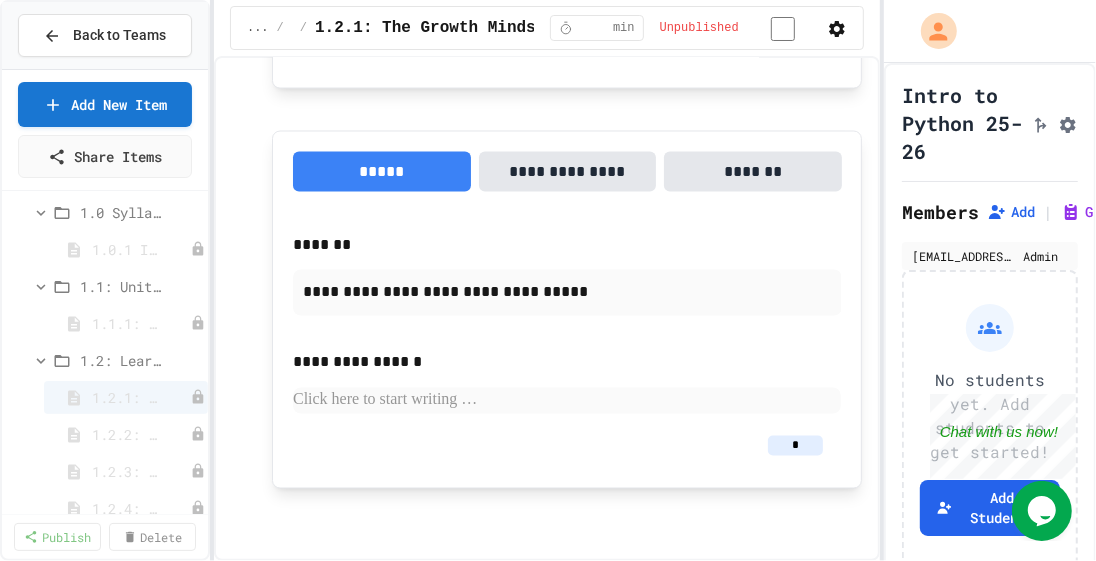 scroll, scrollTop: 1991, scrollLeft: 0, axis: vertical 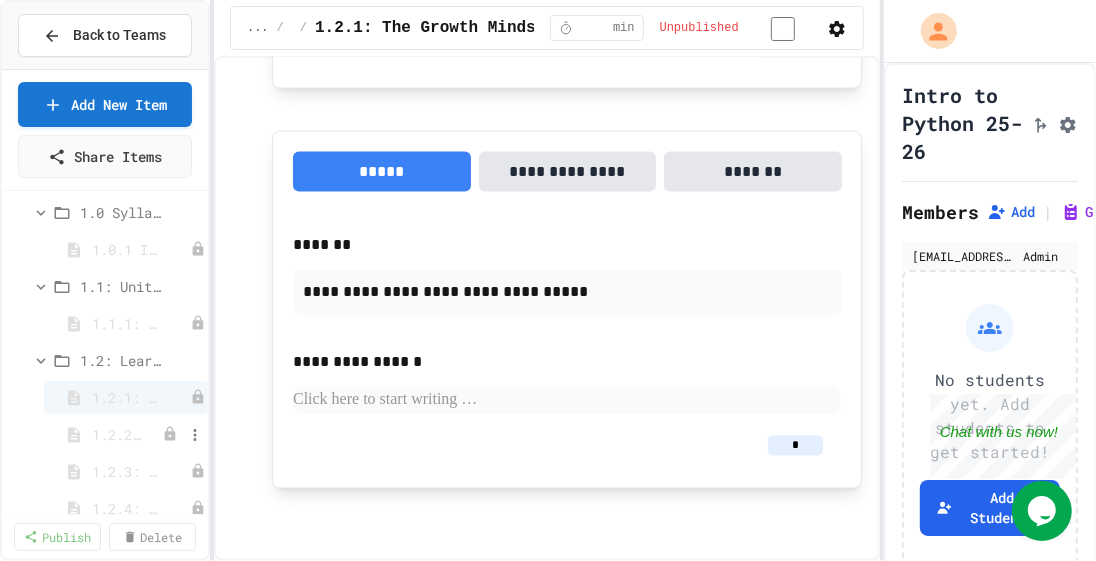 click on "1.2.2: Learning to Solve Hard Problems" at bounding box center [117, 434] 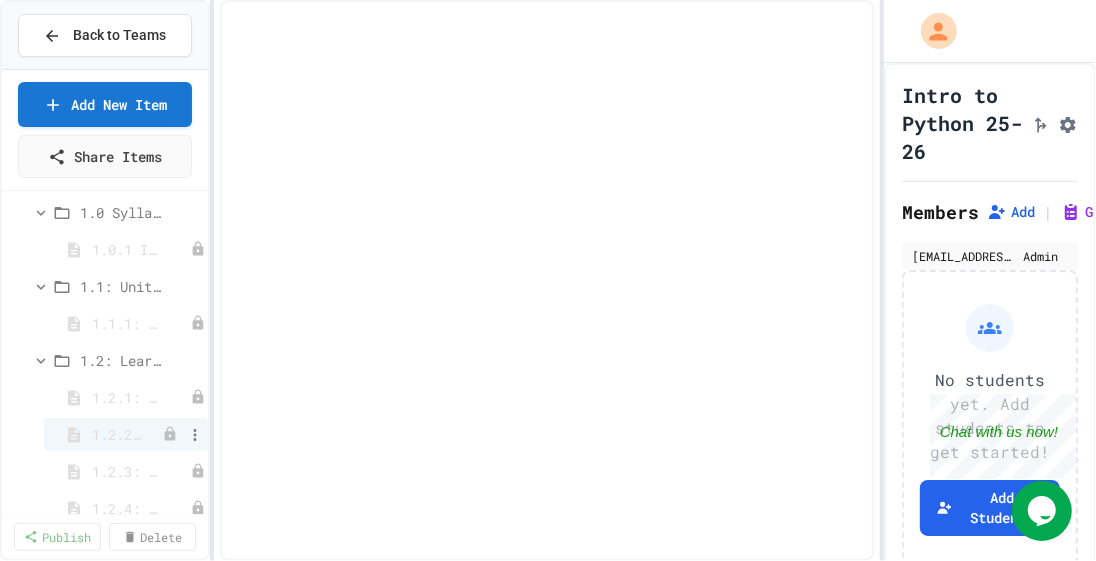 select on "***" 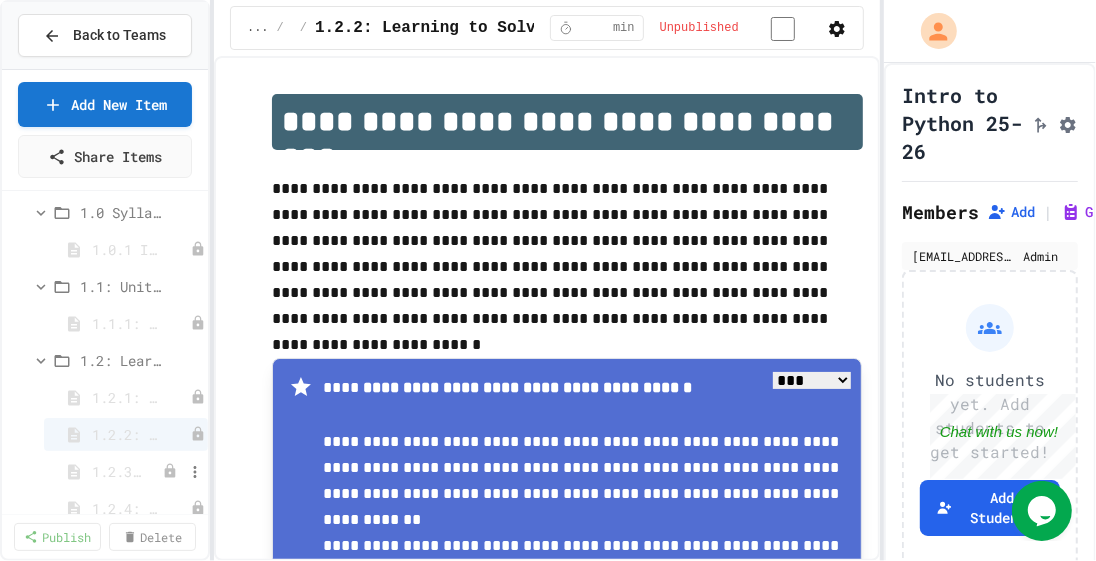 click on "1.2.3: Challenge Problem - The Bridge" at bounding box center [117, 471] 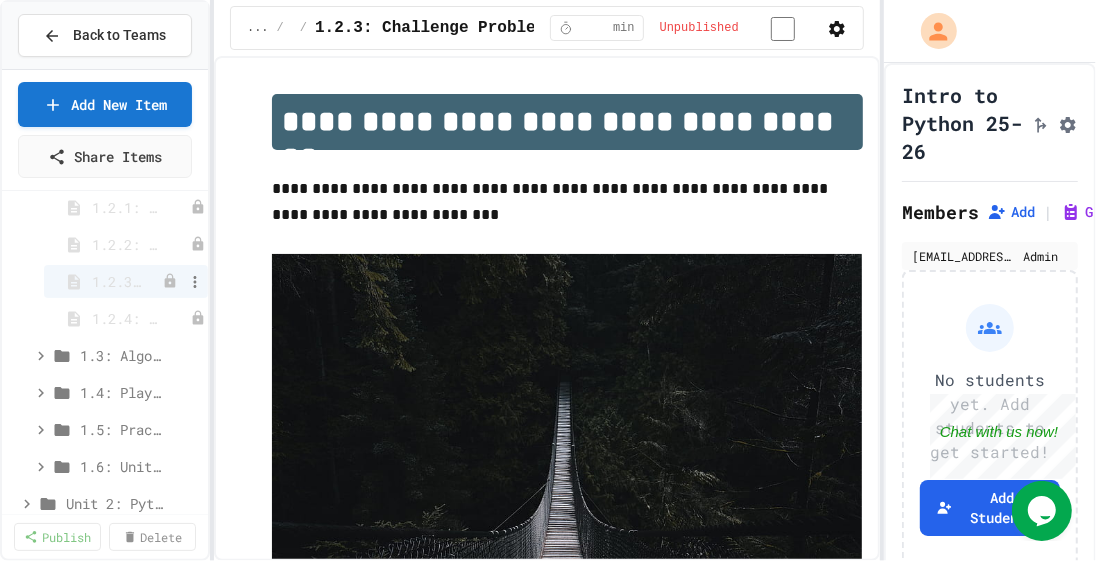 scroll, scrollTop: 249, scrollLeft: 0, axis: vertical 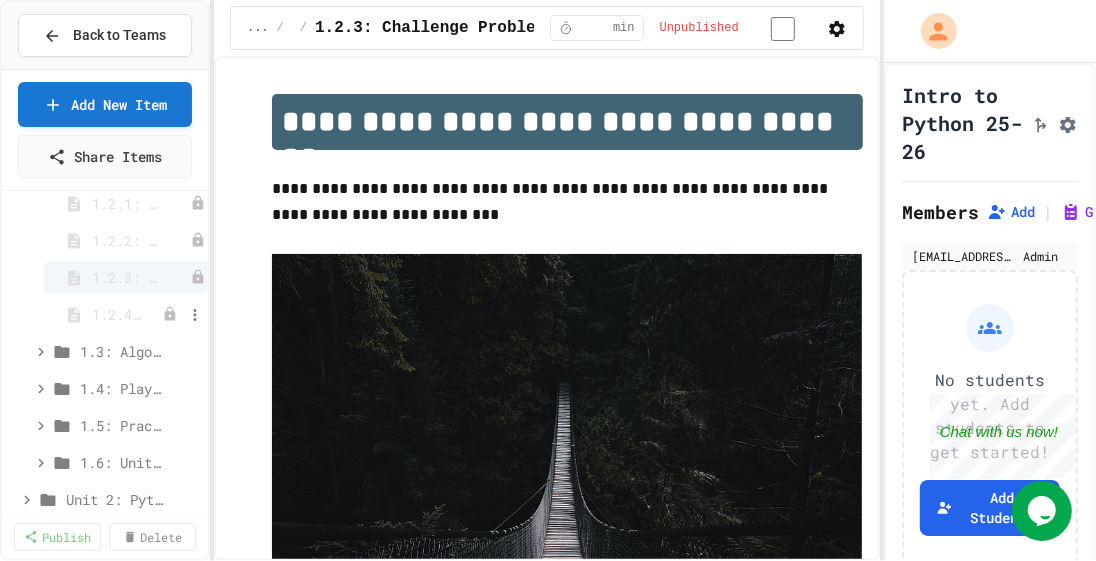 click on "1.2.4: Problem Solving Practice" at bounding box center (117, 314) 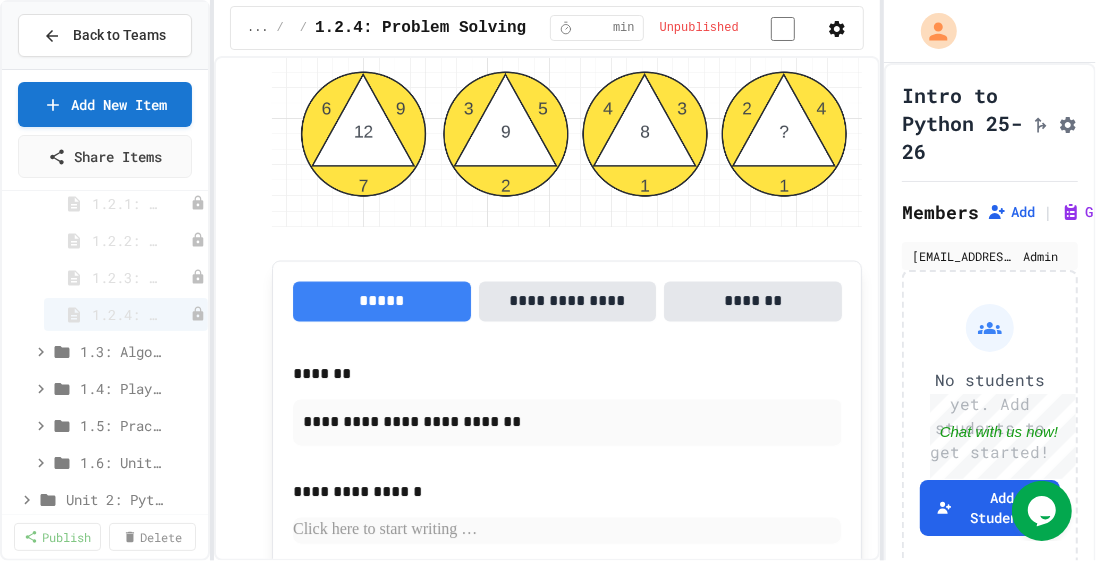 scroll, scrollTop: 2178, scrollLeft: 0, axis: vertical 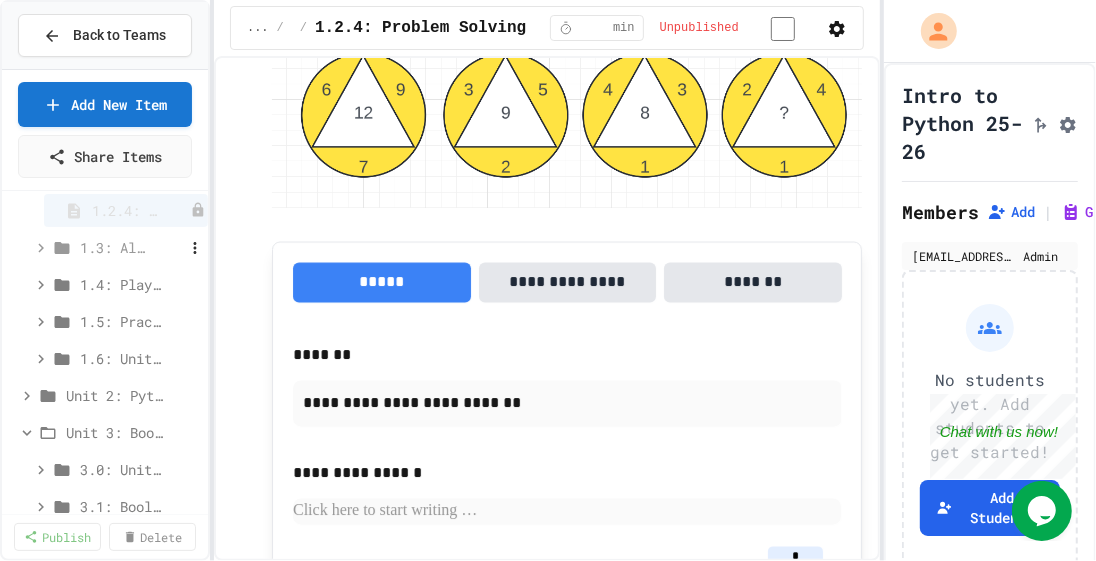 click on "1.3: Algorithms - from Pseudocode to Flowcharts" at bounding box center (112, 247) 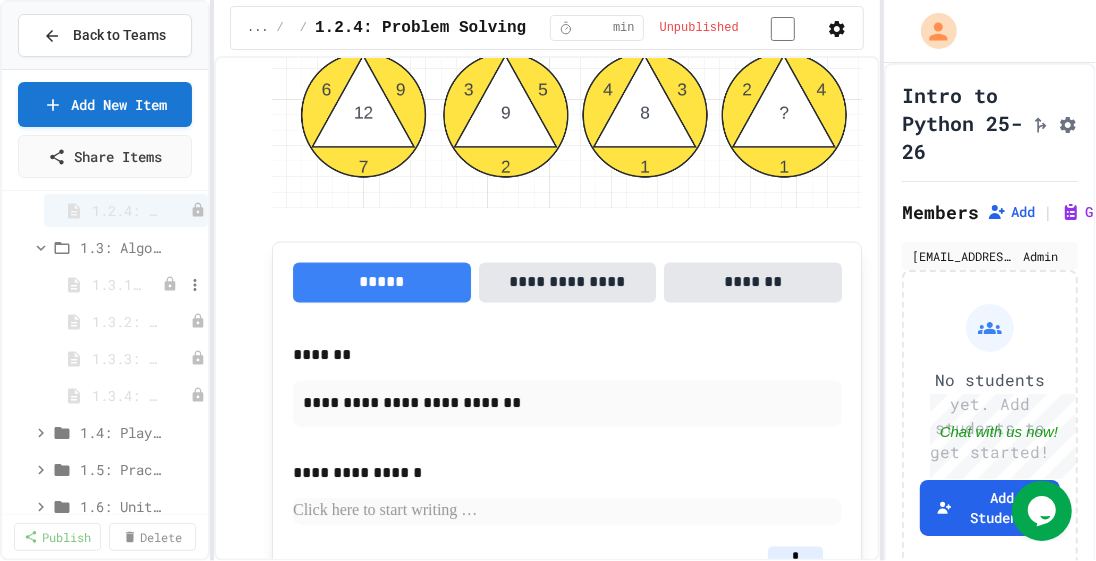 click on "1.3.1: The Power of Algorithms" at bounding box center [117, 284] 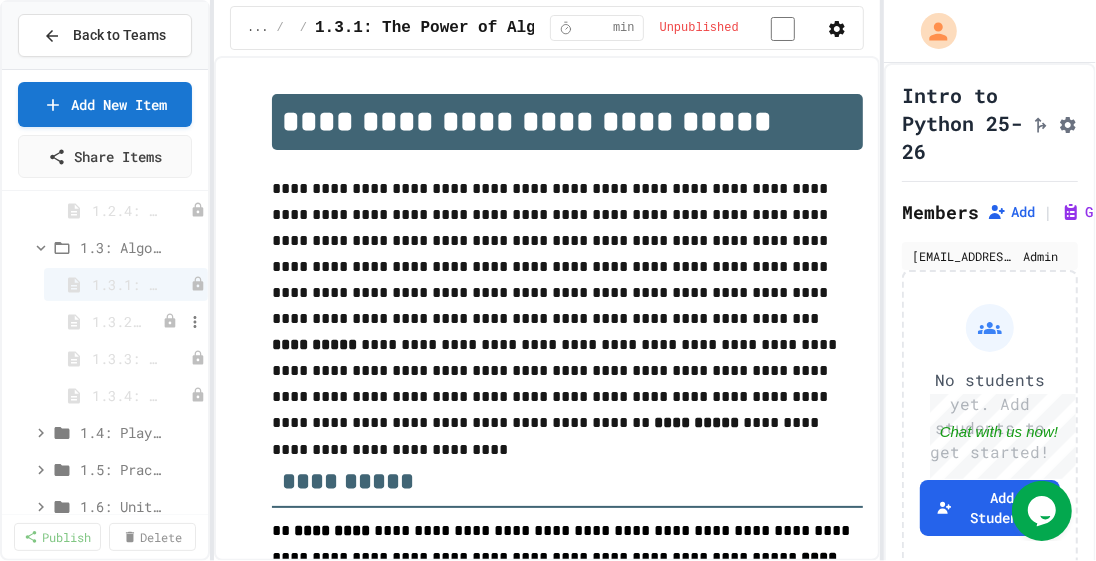 click on "1.3.2: Specifying Ideas with Pseudocode" at bounding box center (117, 321) 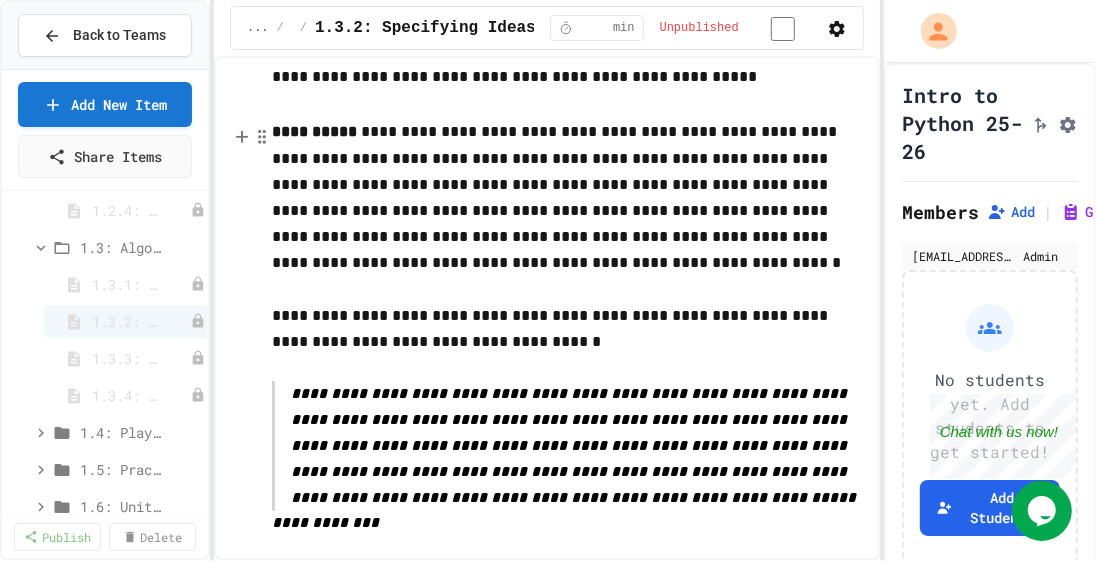 scroll, scrollTop: 623, scrollLeft: 0, axis: vertical 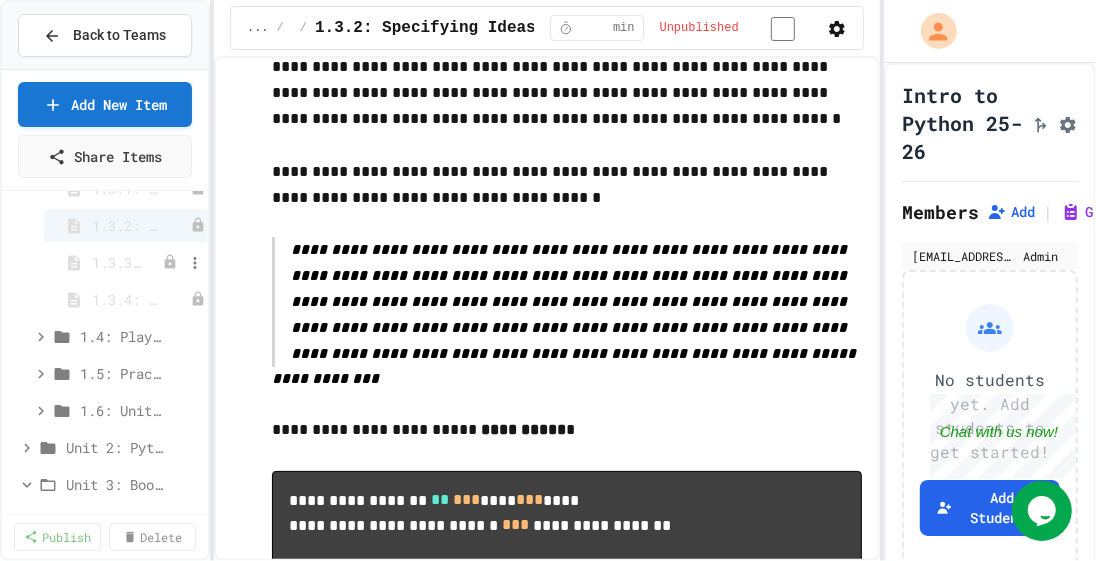 click on "1.3.3: Visualizing Logic with Flowcharts" at bounding box center [117, 262] 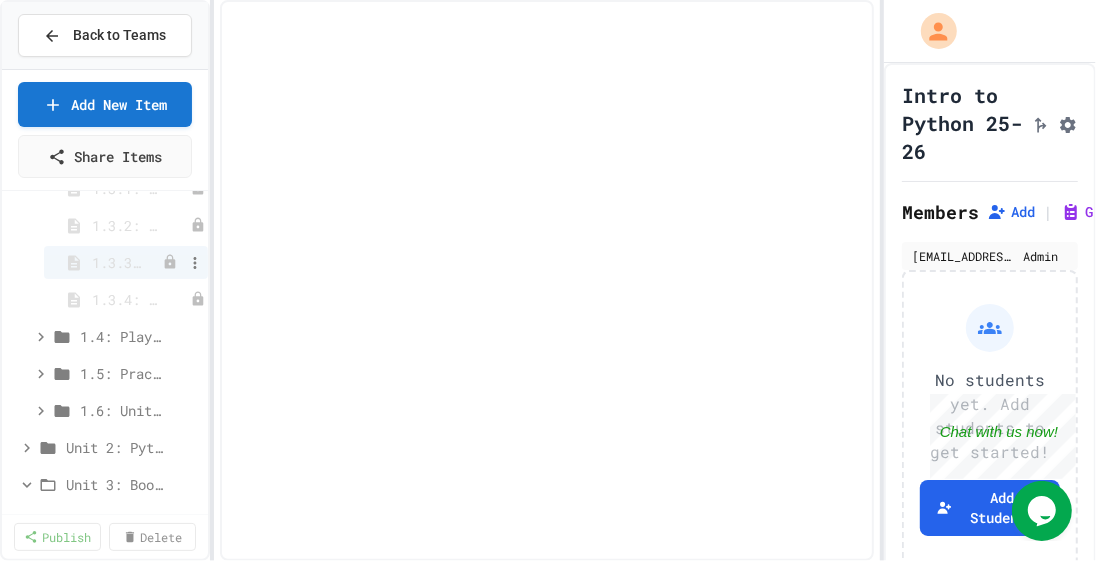 select on "***" 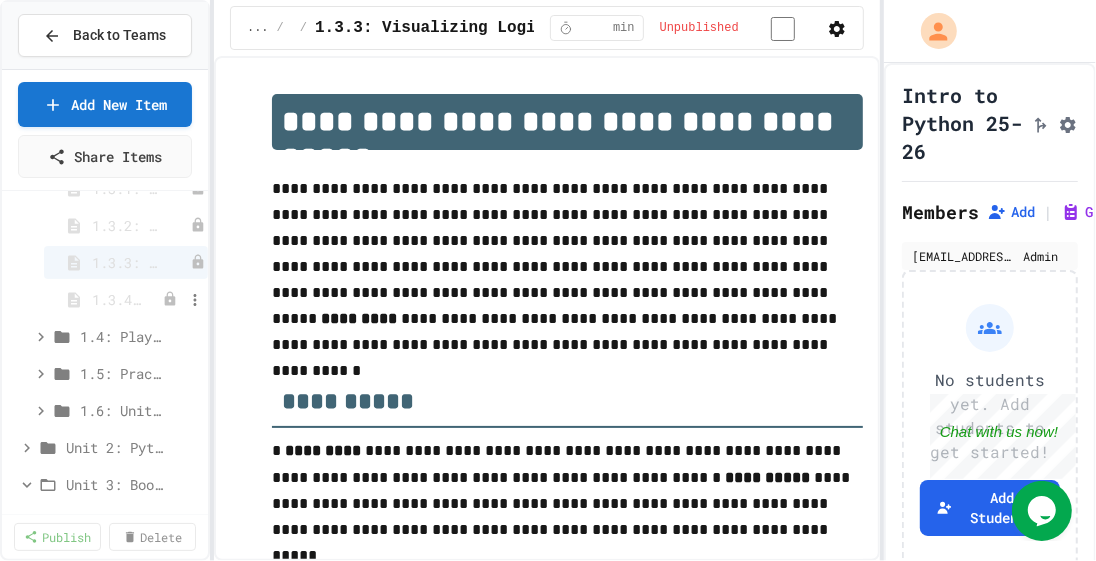 click on "1.3.4: Designing Flowcharts" at bounding box center (117, 299) 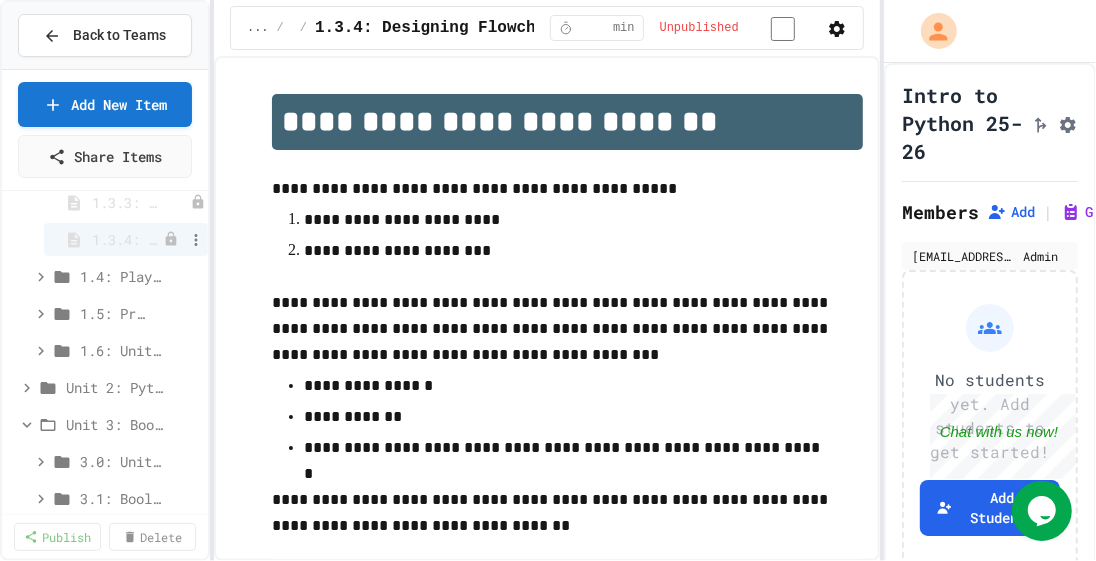 scroll, scrollTop: 510, scrollLeft: 0, axis: vertical 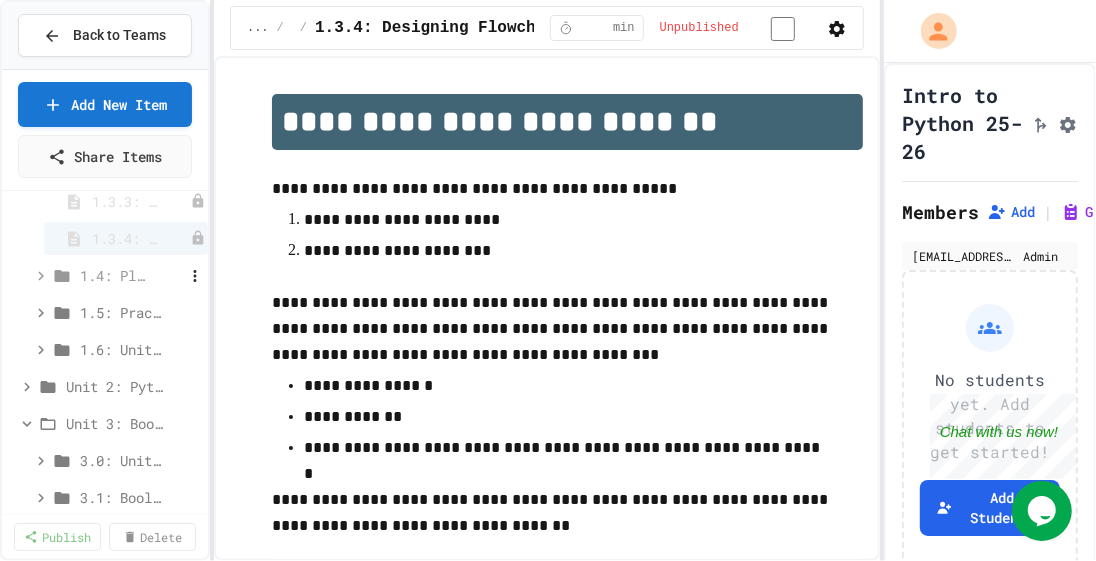 click on "1.4: Playing Games" at bounding box center (112, 275) 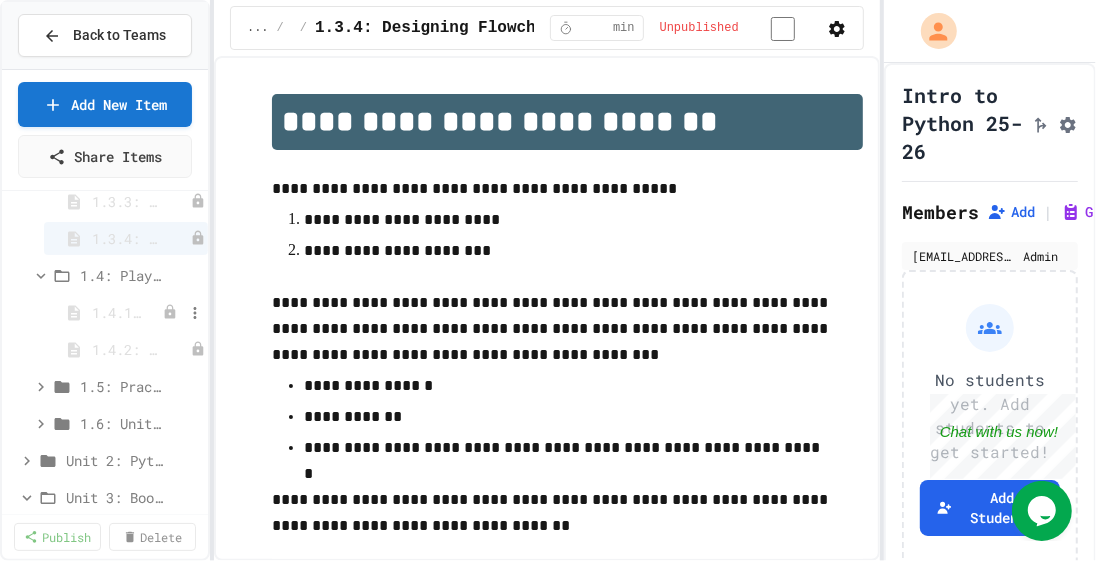 click on "1.4.1: Understanding Games with Flowcharts" at bounding box center [117, 312] 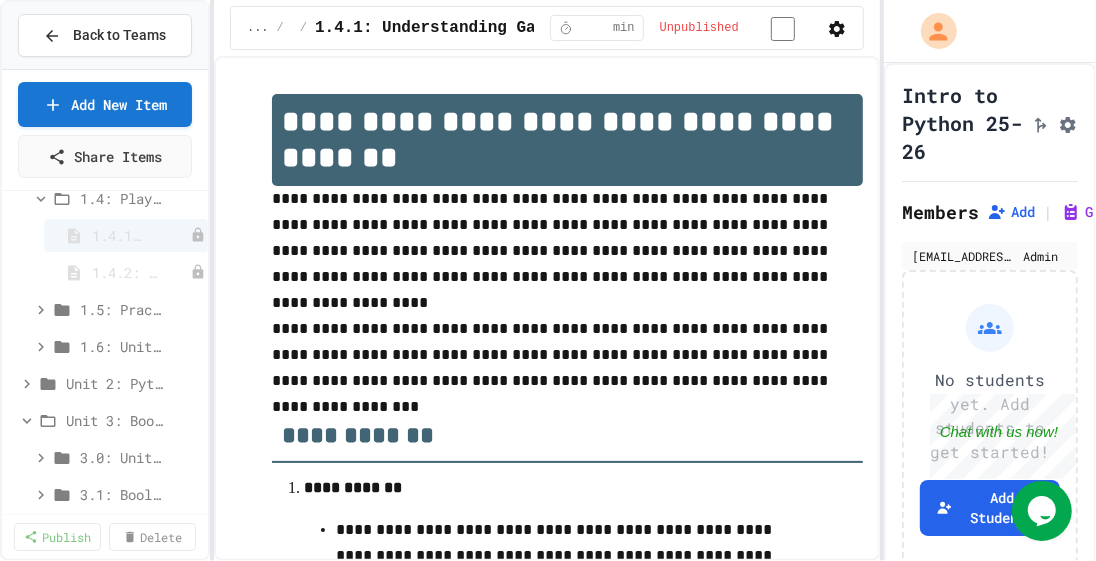 scroll, scrollTop: 598, scrollLeft: 0, axis: vertical 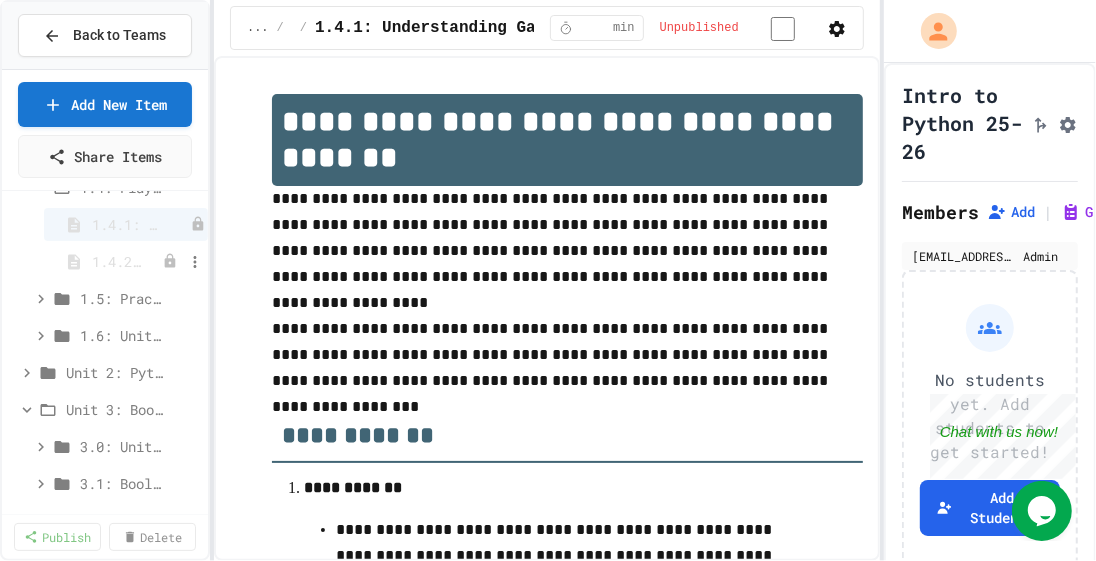 click on "1.4.2: Problem Solving Reflection" at bounding box center [117, 261] 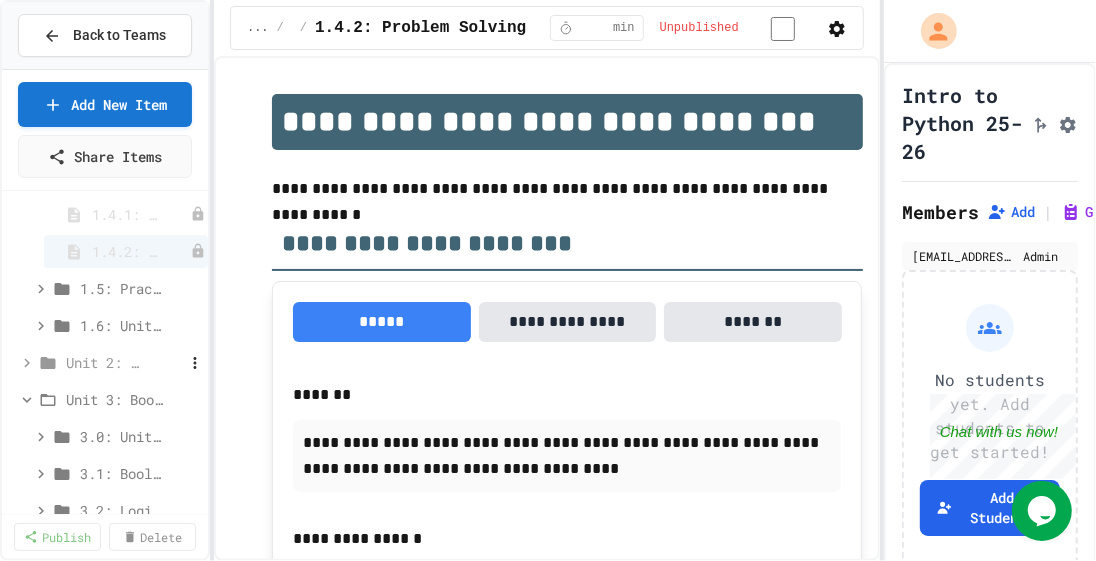 scroll, scrollTop: 615, scrollLeft: 0, axis: vertical 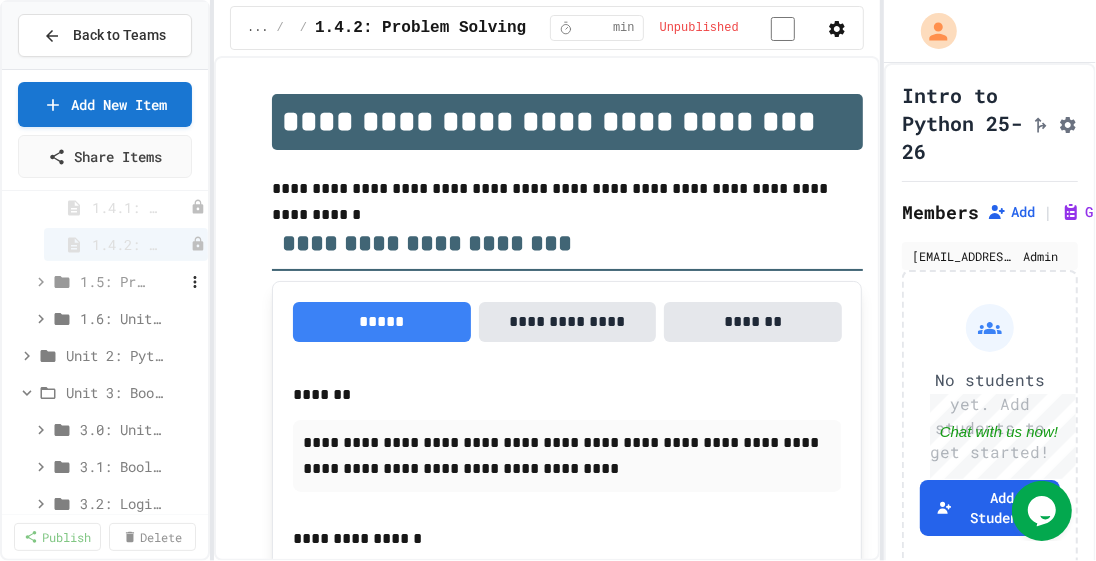 click on "1.5: Practice with Algorithms" at bounding box center (112, 281) 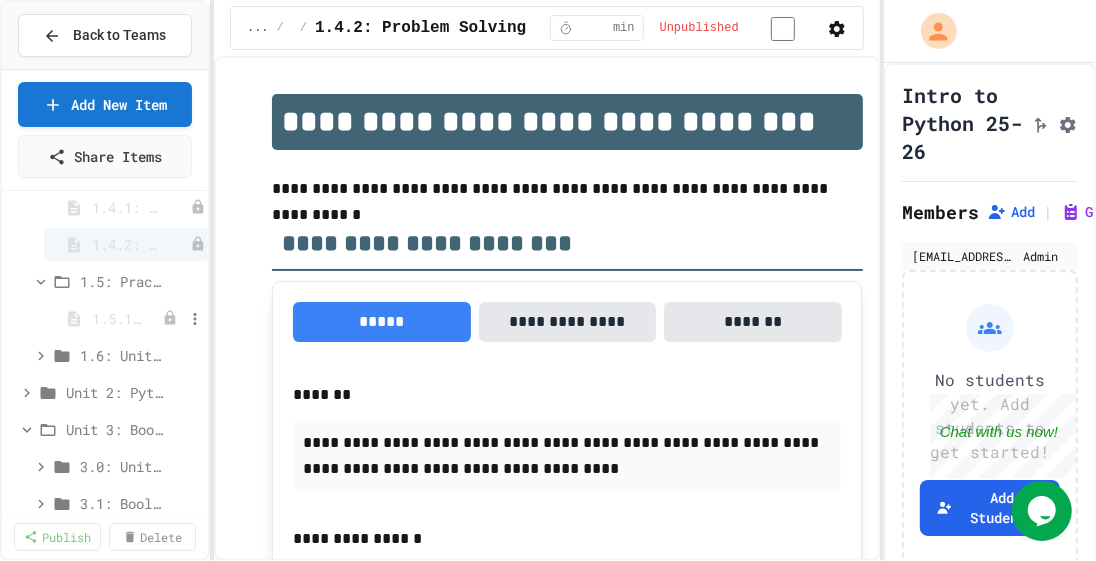 click on "1.5.1: Algorithm Practice Exercises" at bounding box center [117, 318] 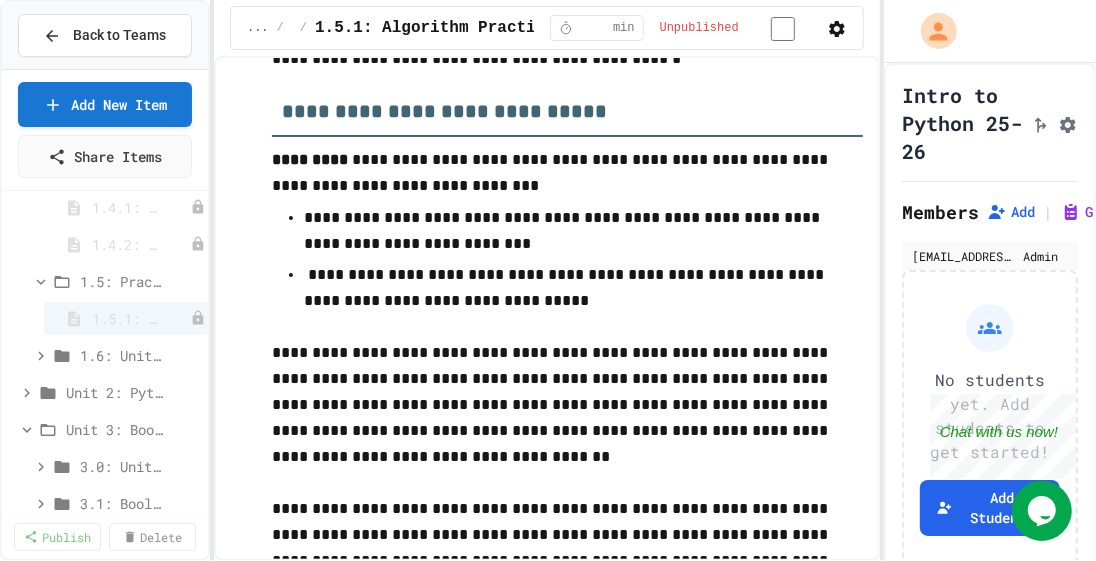 scroll, scrollTop: 313, scrollLeft: 0, axis: vertical 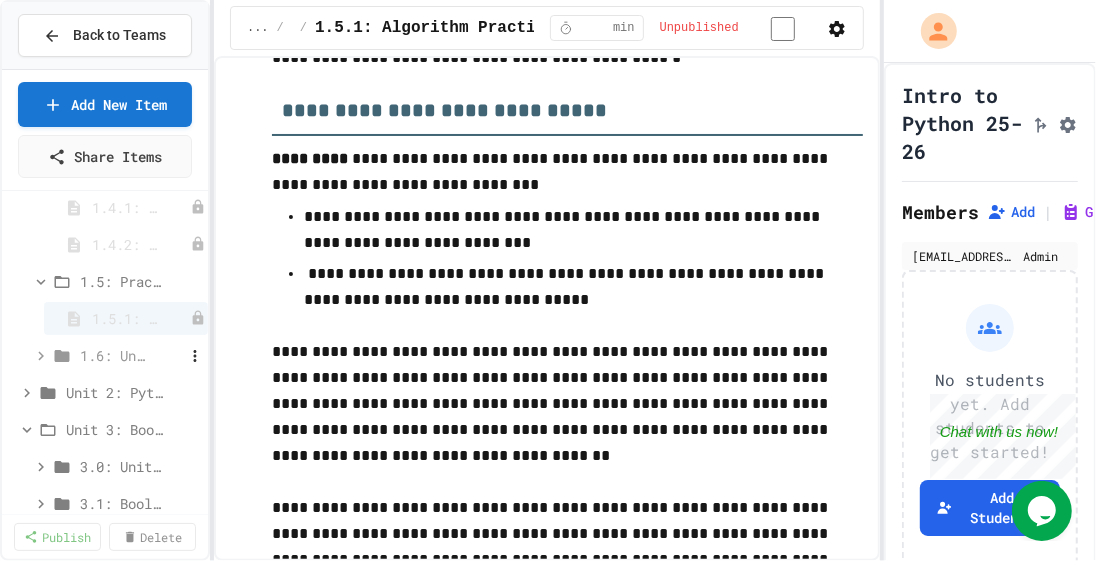 click on "1.6: Unit Summary" at bounding box center (112, 355) 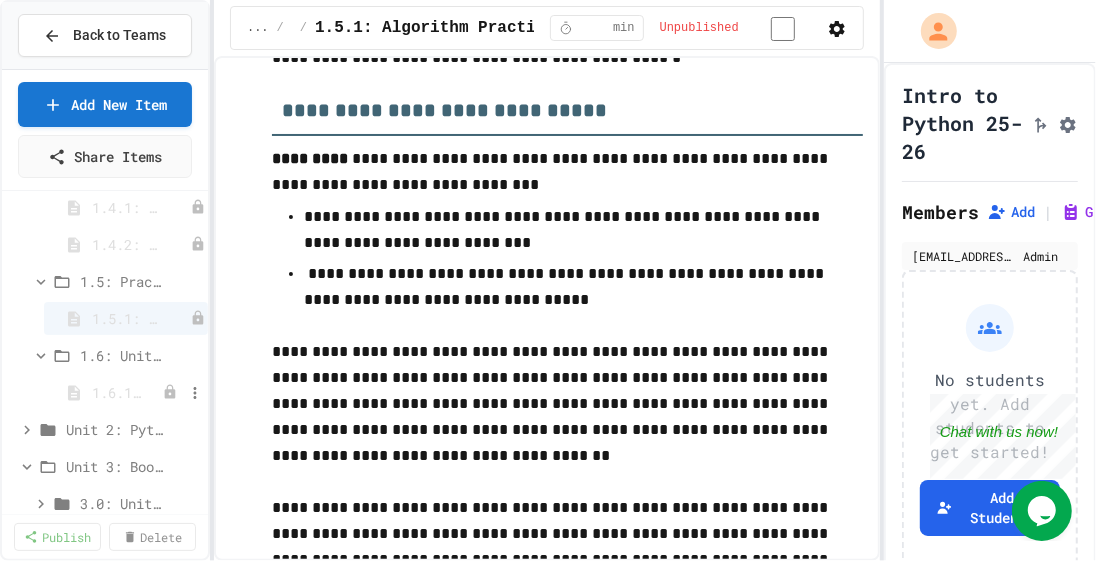 click on "1.6.1: Unit Summary" at bounding box center (117, 392) 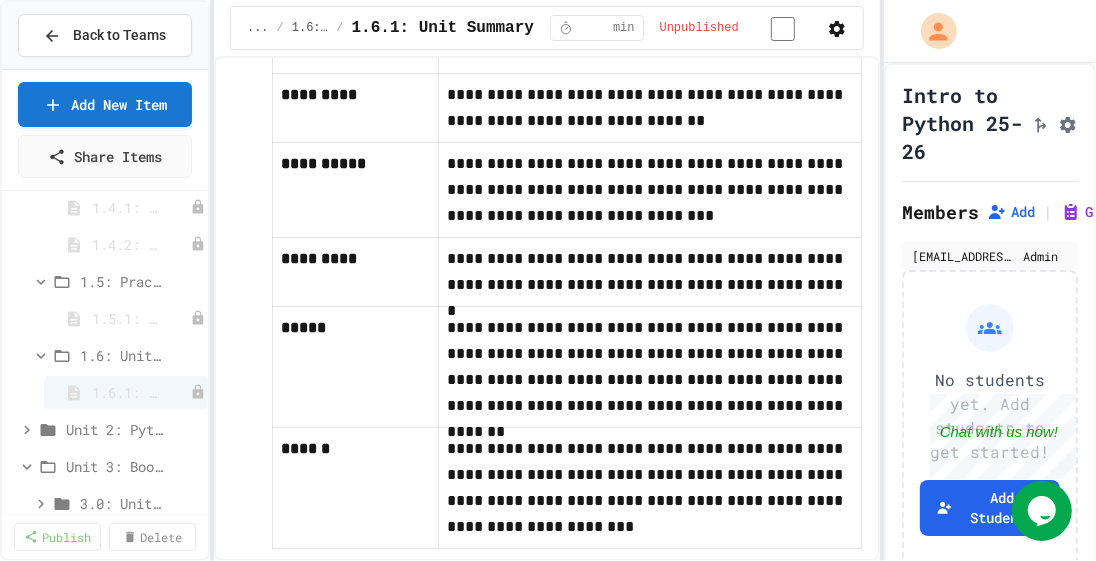 scroll, scrollTop: 1847, scrollLeft: 0, axis: vertical 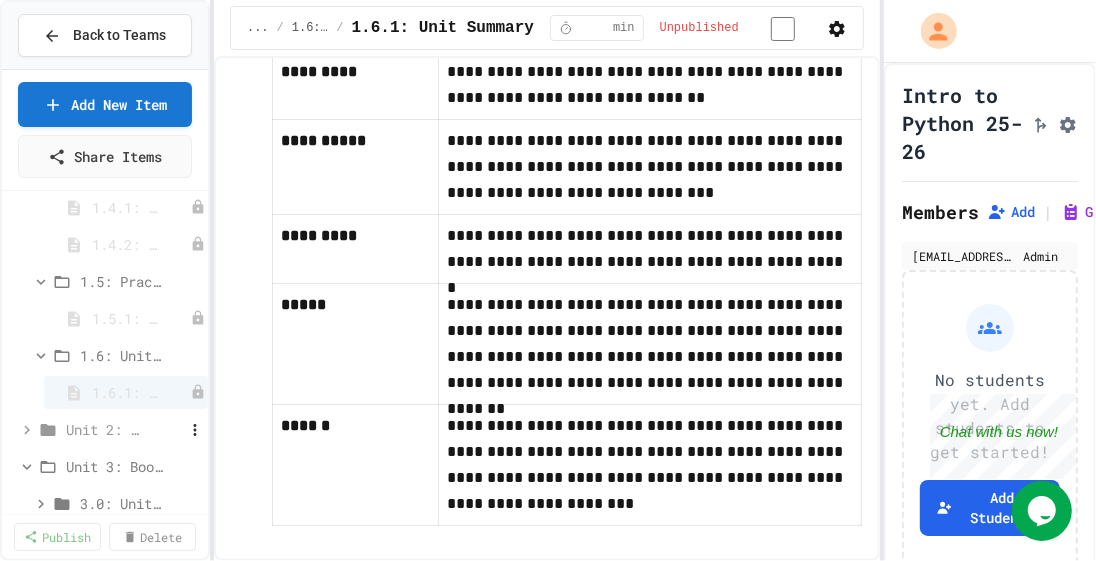 click on "Unit 2: Python Fundamentals" at bounding box center (105, 429) 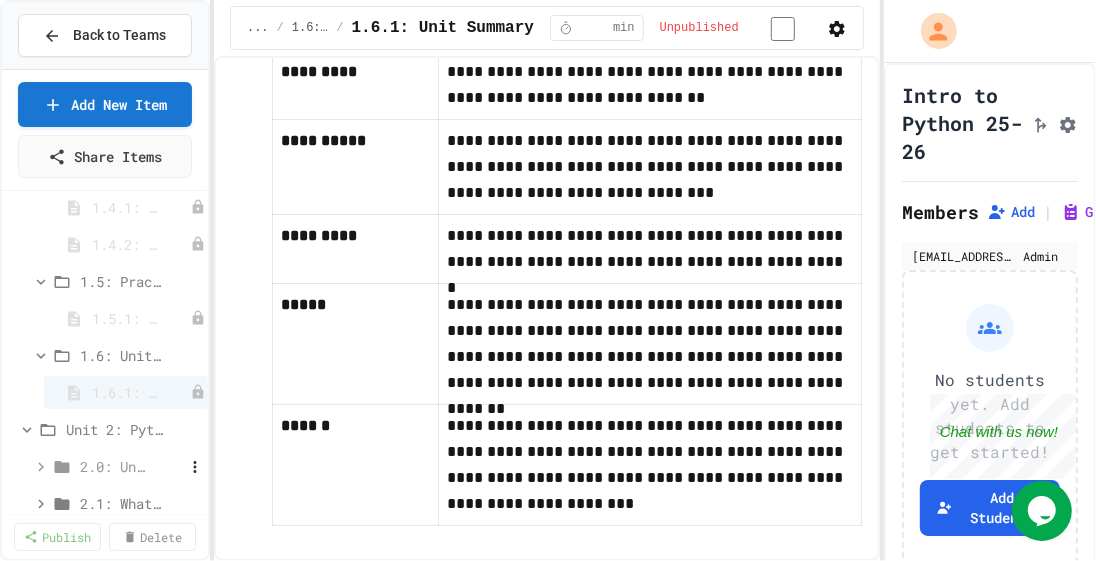 click on "2.0: Unit Overview" at bounding box center (112, 466) 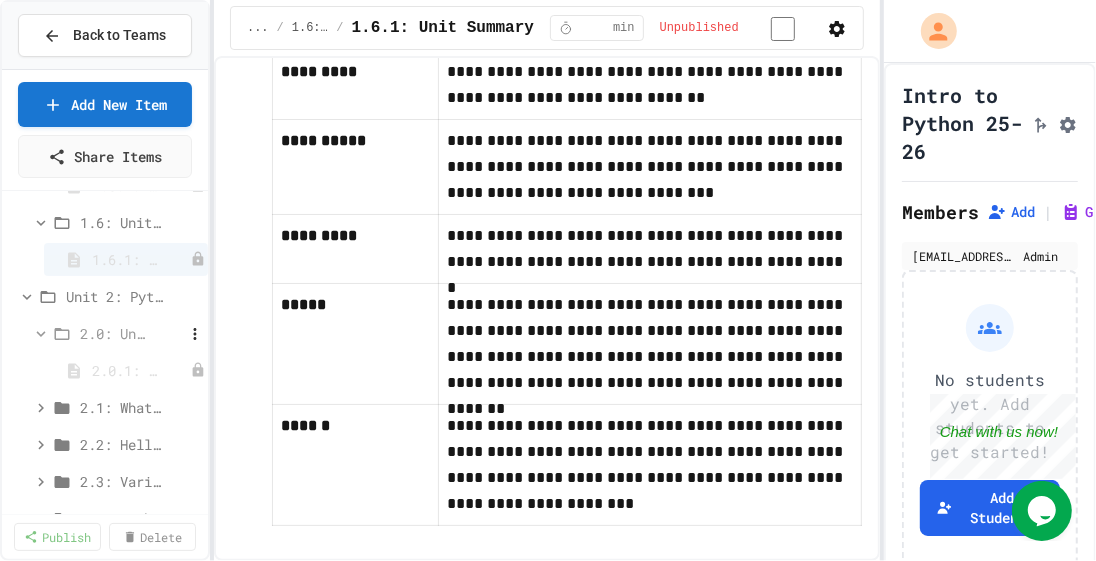 scroll, scrollTop: 795, scrollLeft: 0, axis: vertical 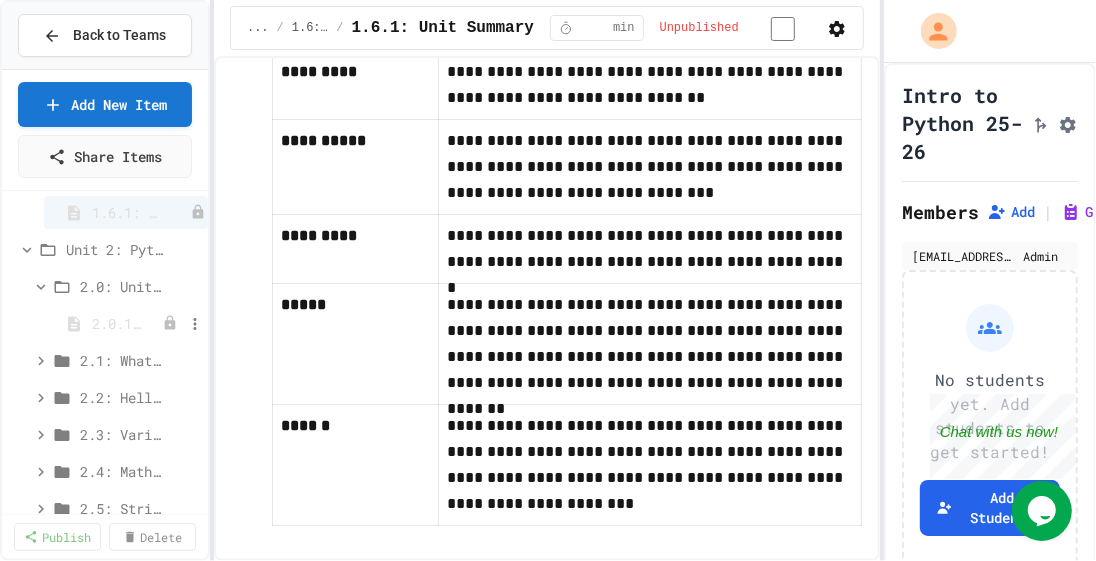 click on "2.0.1: Unit Overview" at bounding box center (117, 323) 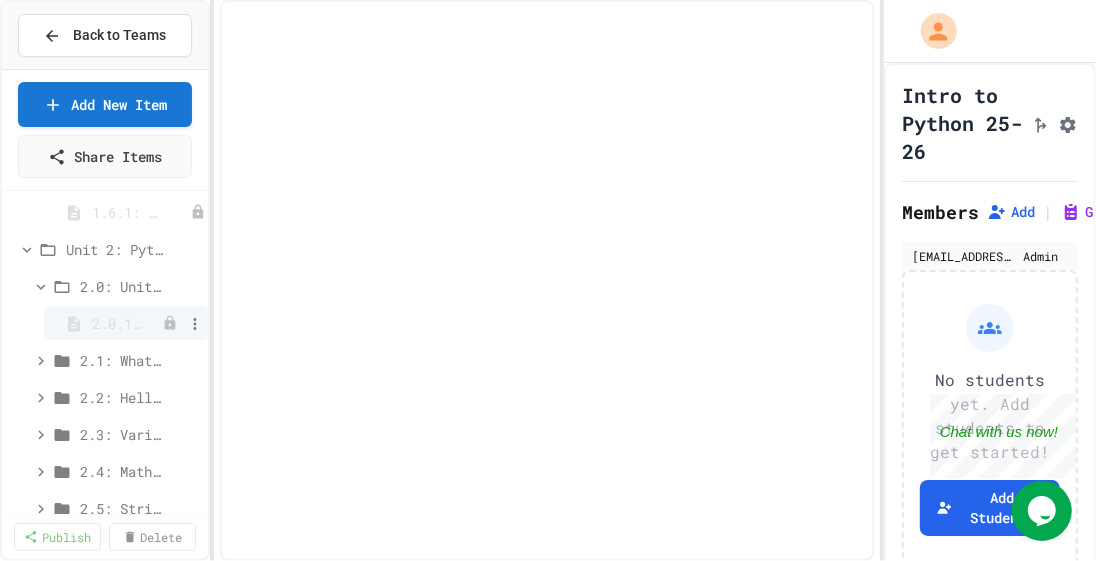 select on "***" 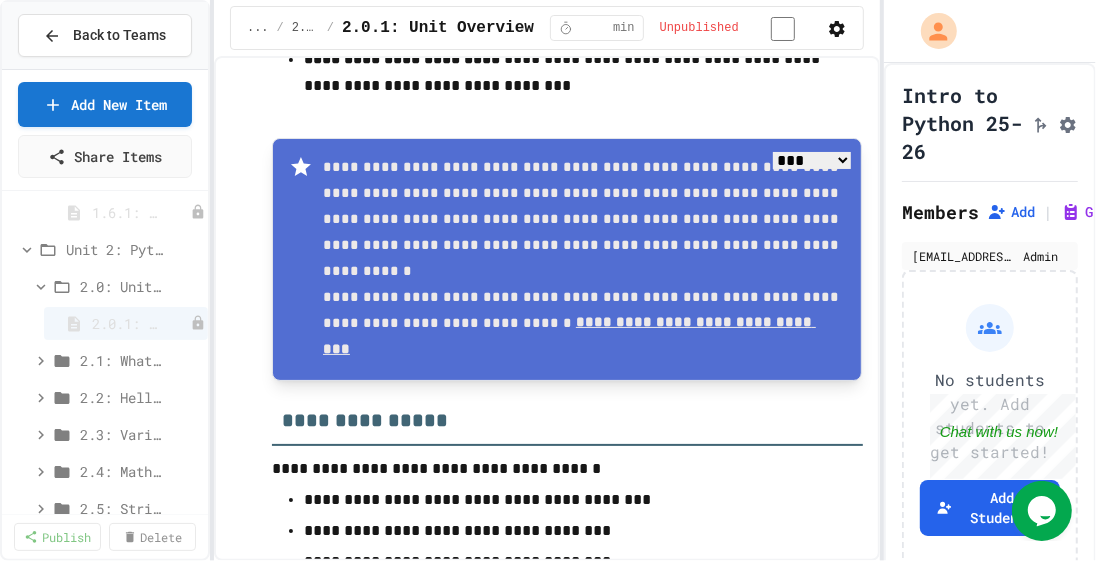 scroll, scrollTop: 516, scrollLeft: 0, axis: vertical 